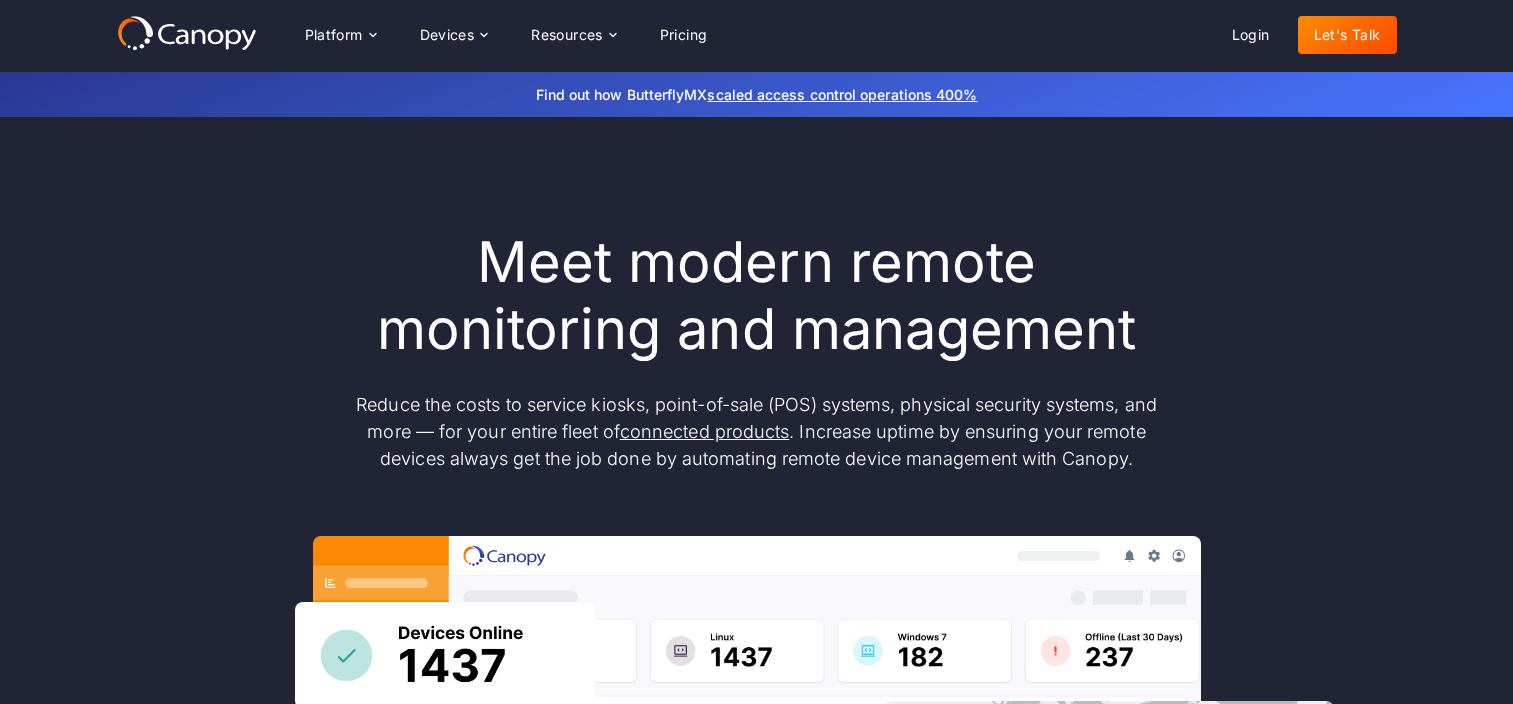 scroll, scrollTop: 0, scrollLeft: 0, axis: both 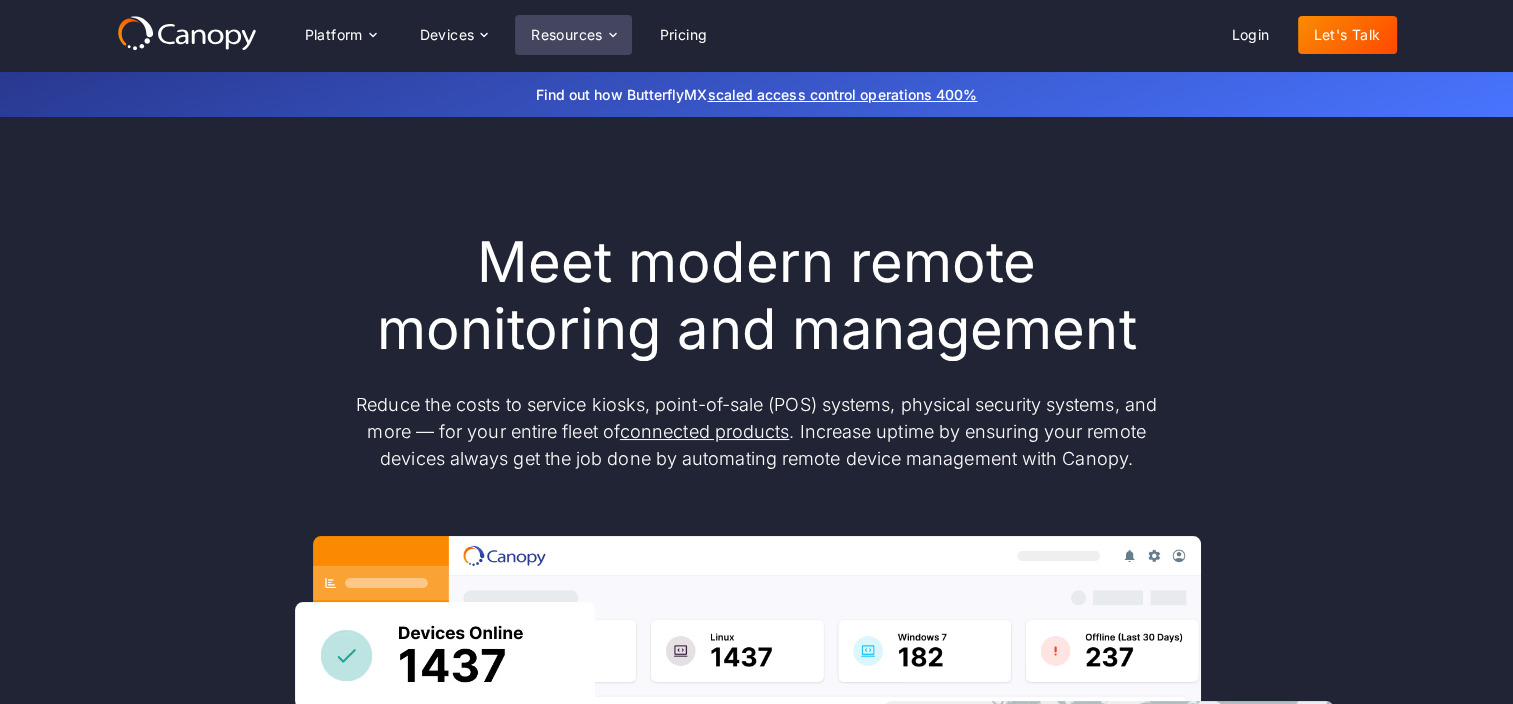click on "Resources" at bounding box center [567, 35] 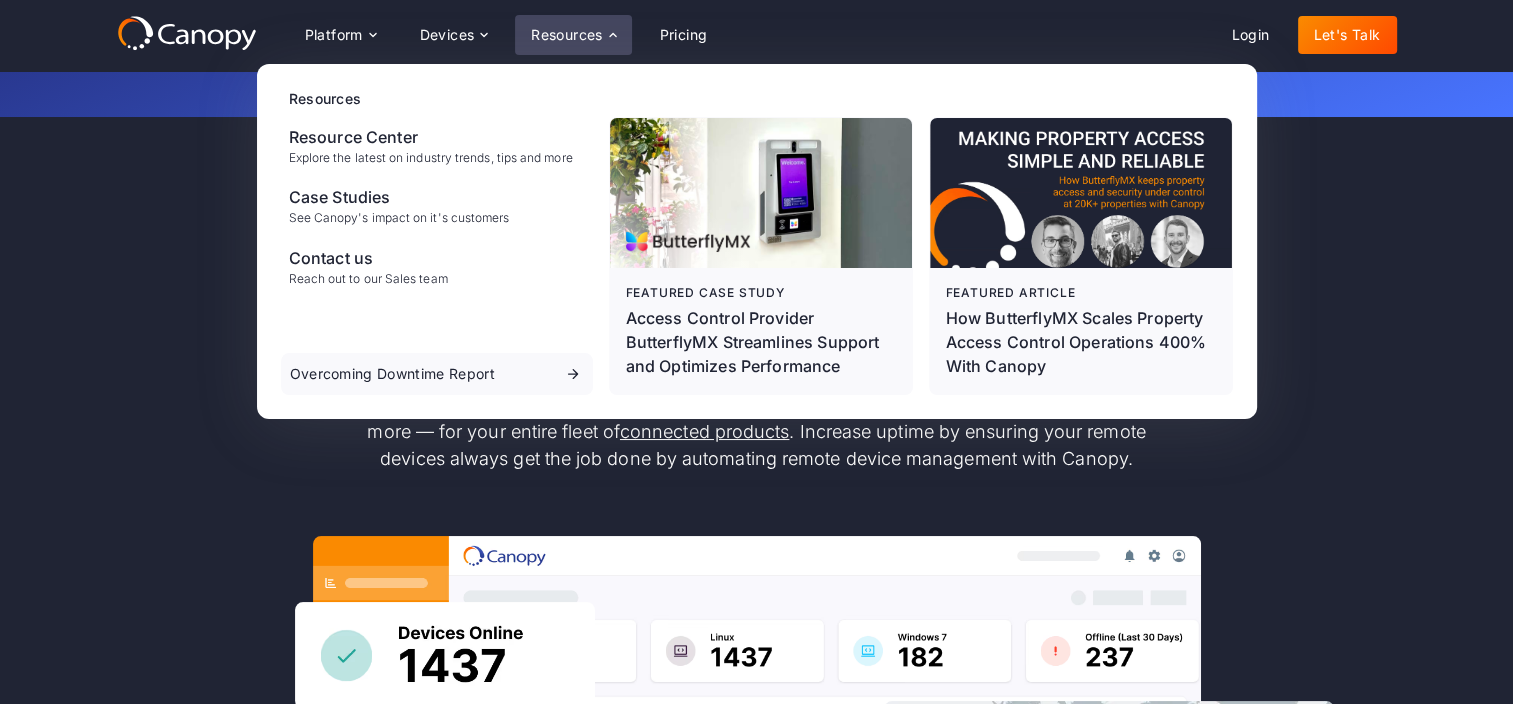 click on "Resources" at bounding box center (567, 35) 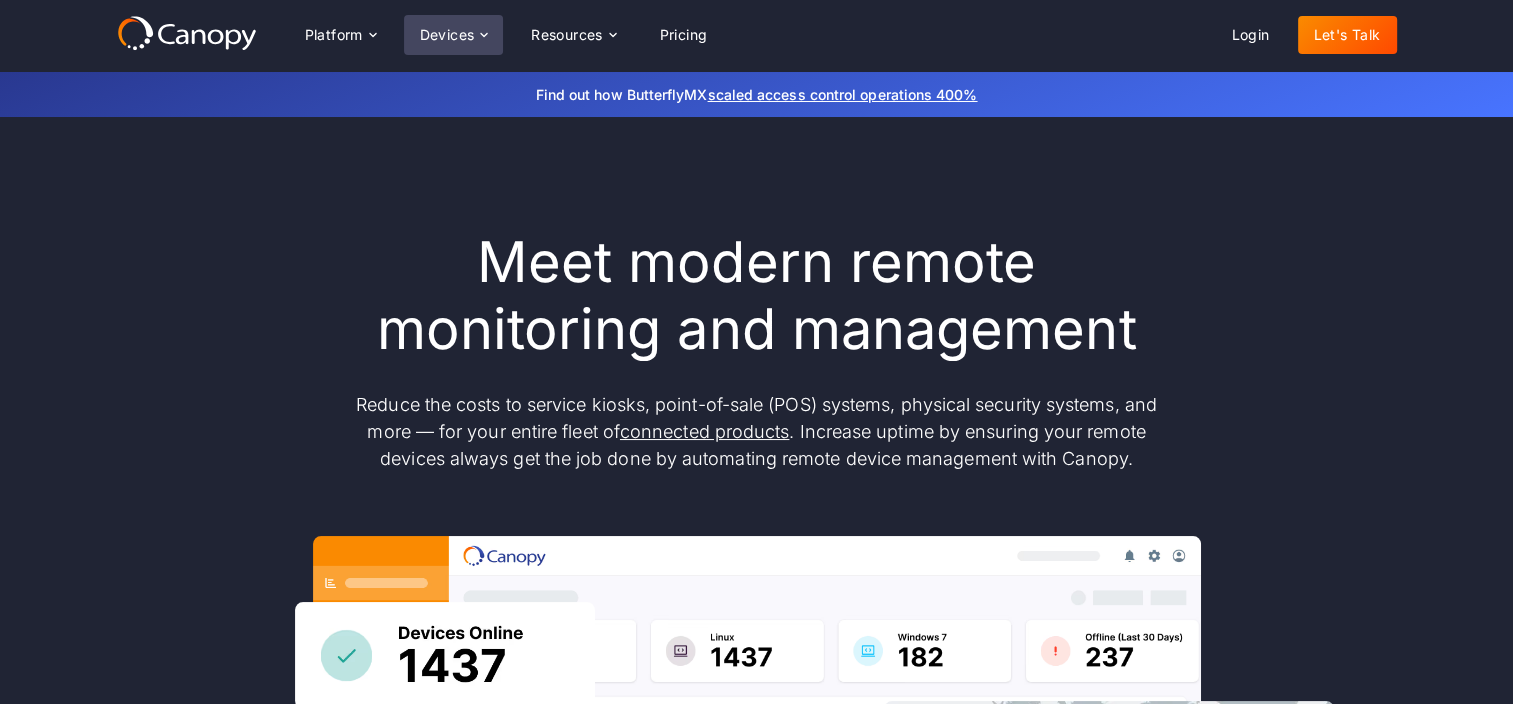 click on "Devices" at bounding box center (454, 35) 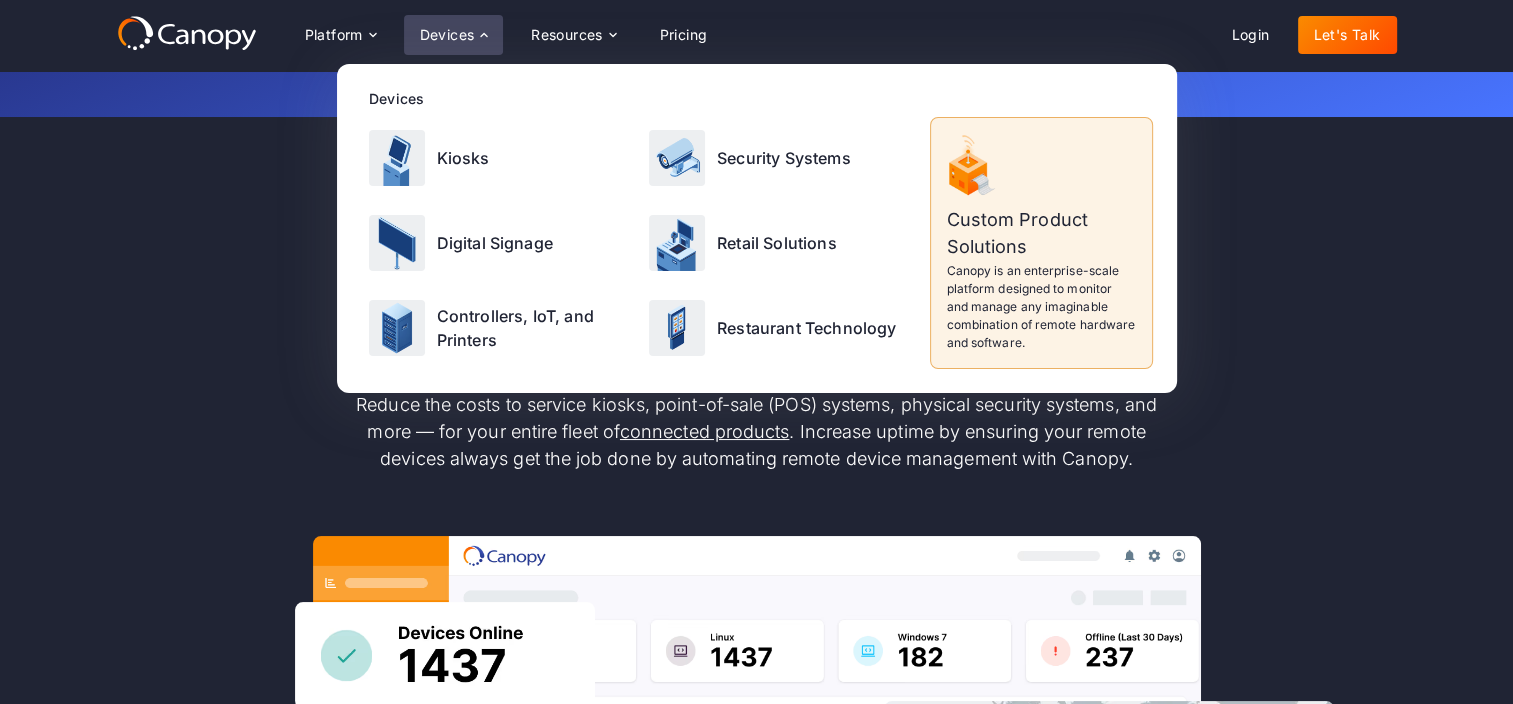 click on "Devices" at bounding box center [454, 35] 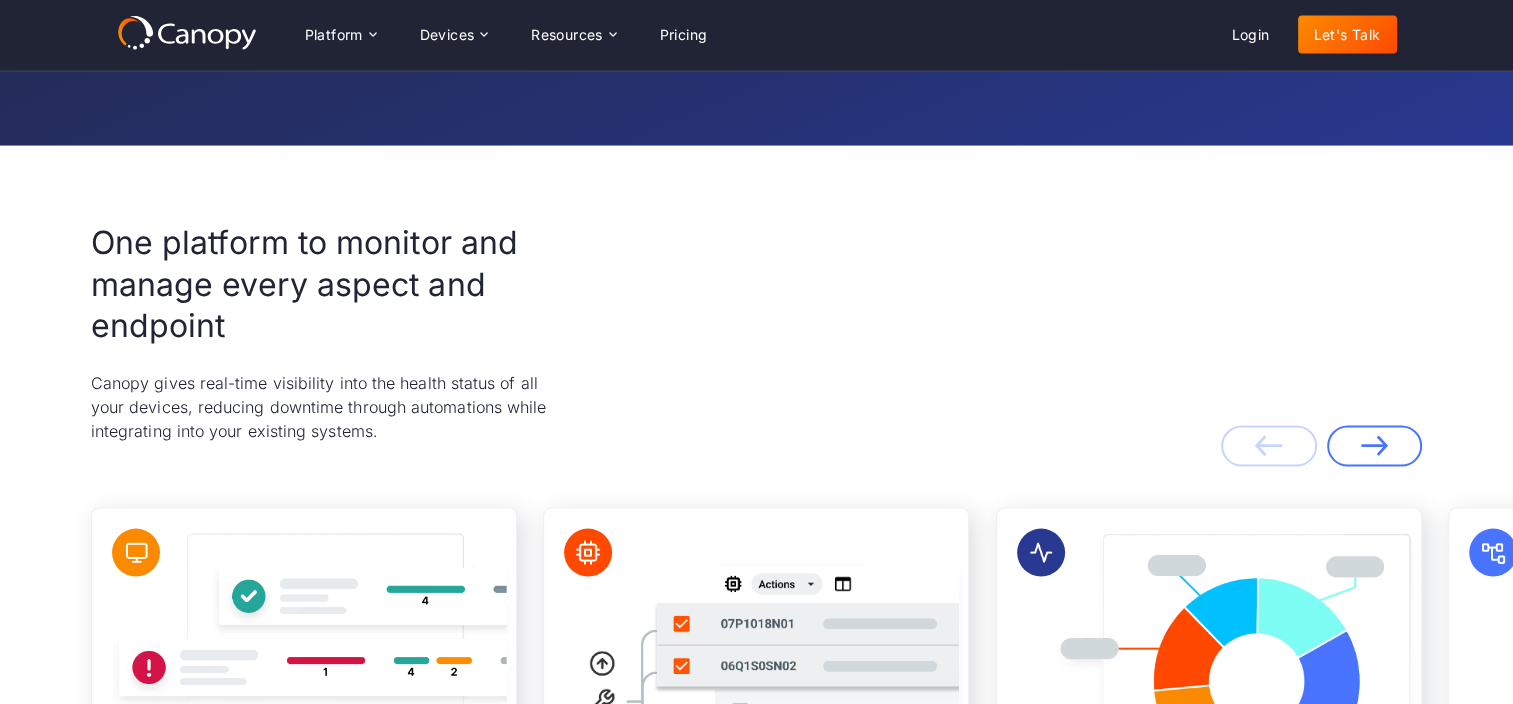 scroll, scrollTop: 3825, scrollLeft: 0, axis: vertical 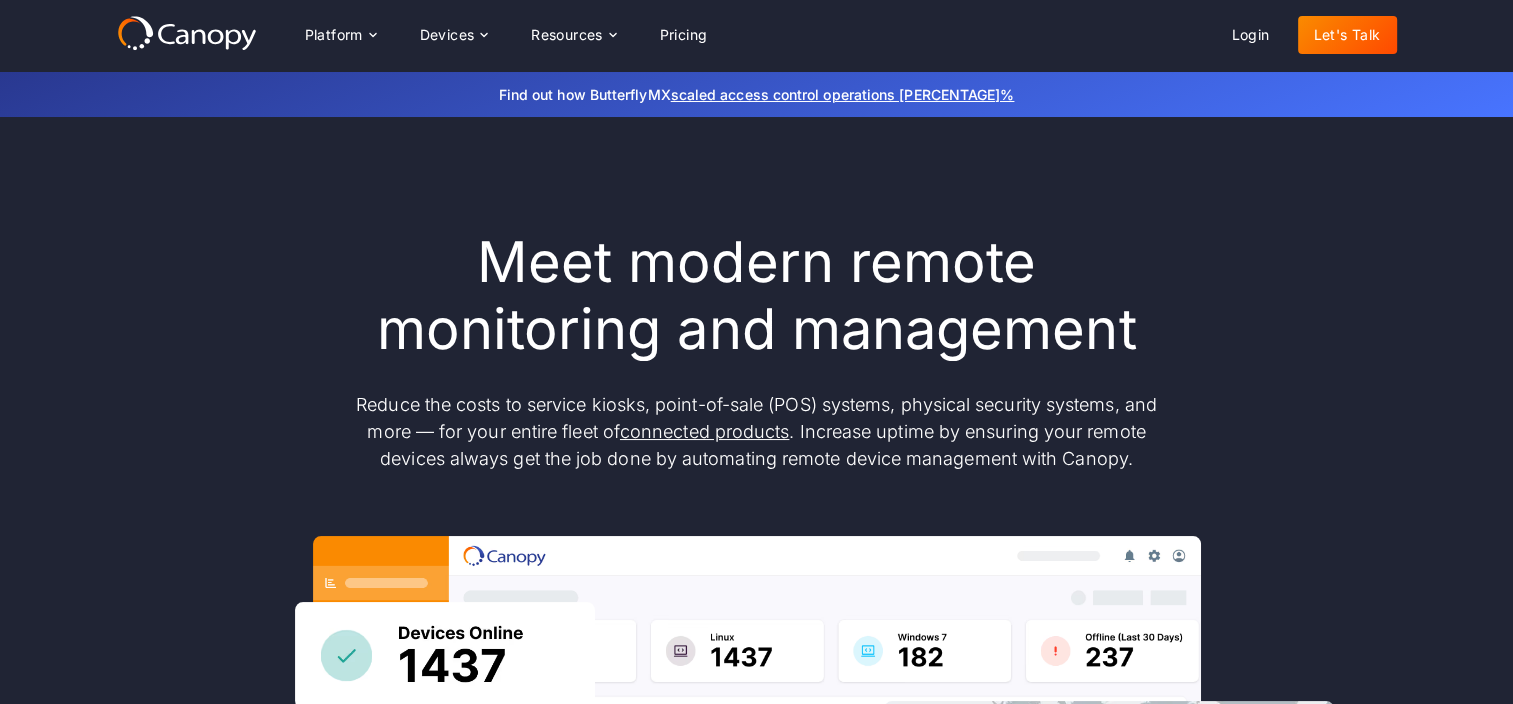 click on "Meet modern remote monitoring and management Reduce the costs to service kiosks, point-of-sale (POS) systems, physical security systems, and more — for your entire fleet of  connected products . Increase uptime by ensuring your remote devices always get the job done by automating remote device management with Canopy." at bounding box center [757, 655] 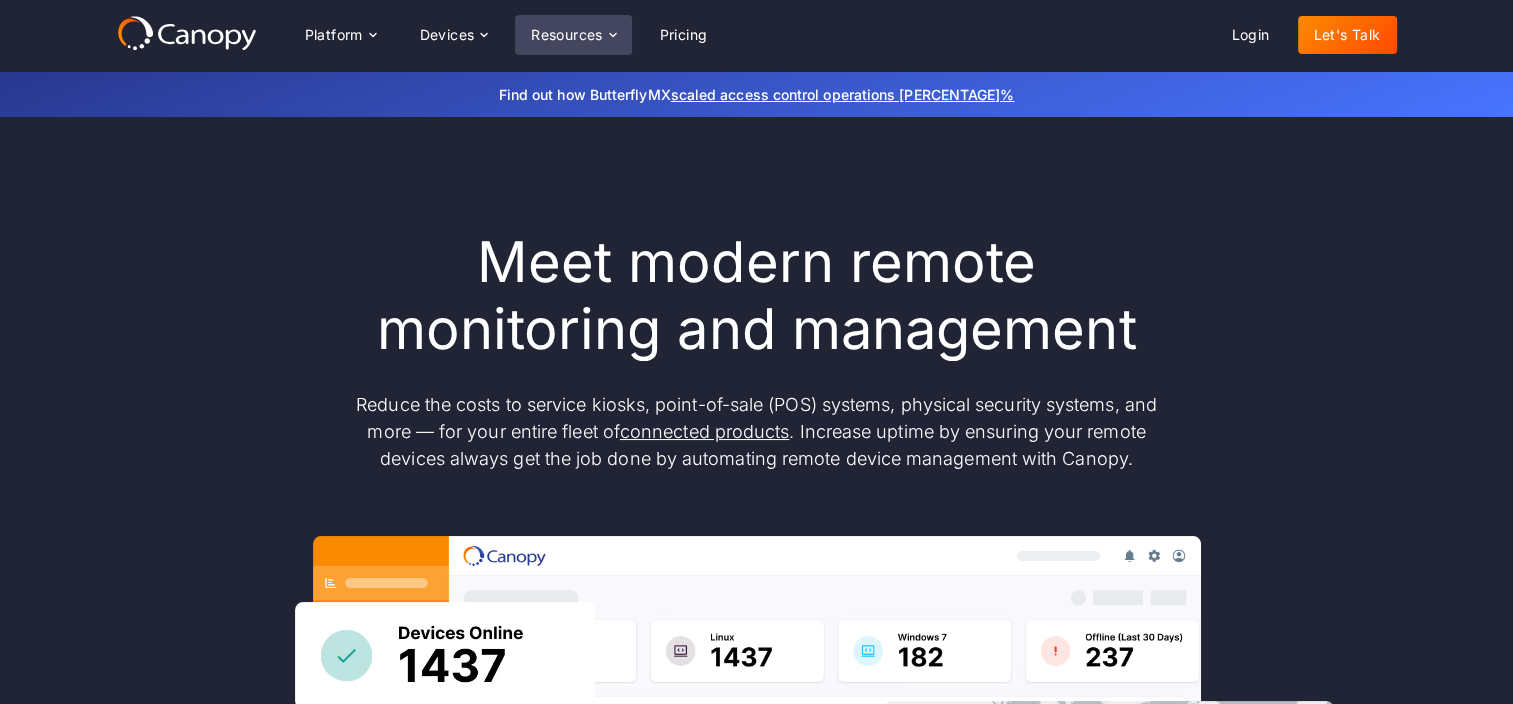 click on "Resources" at bounding box center [567, 35] 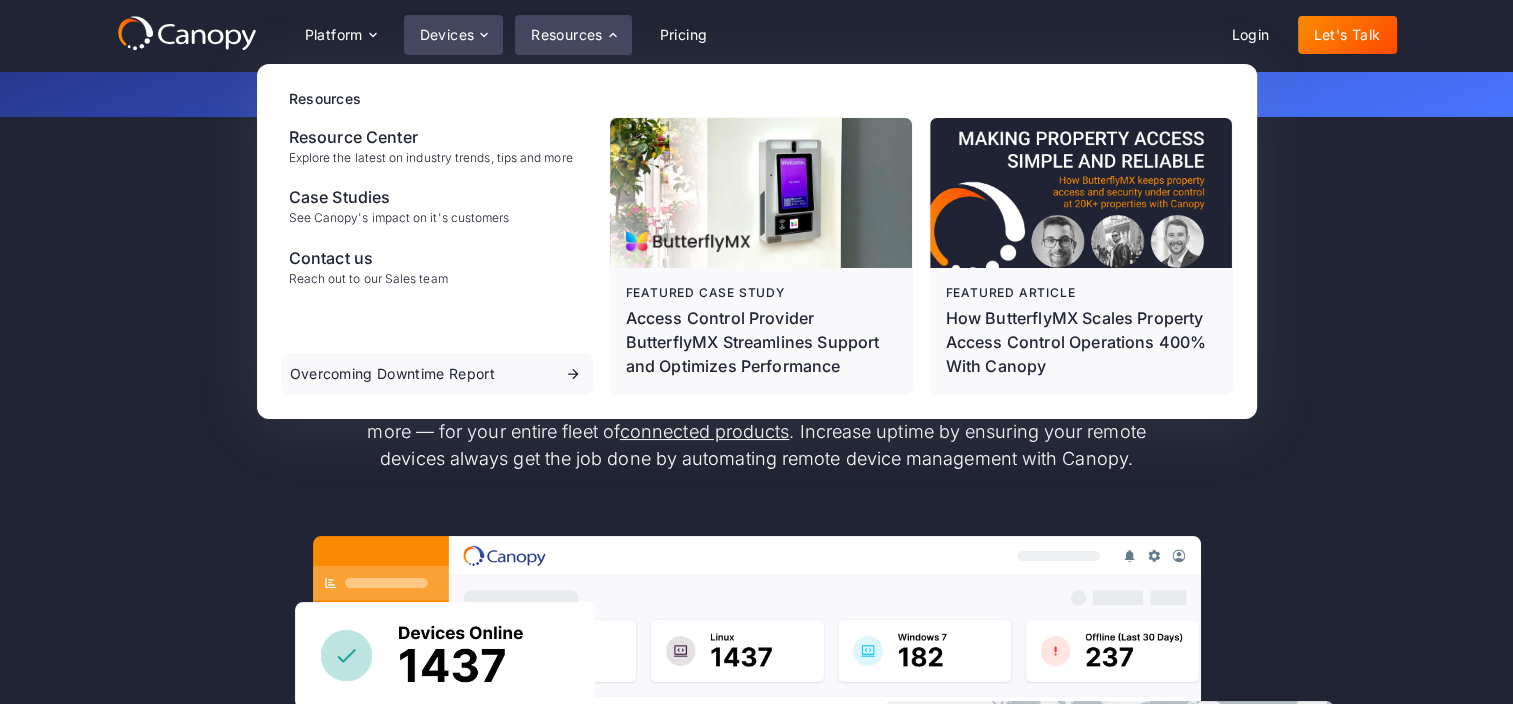 click on "Devices" at bounding box center (454, 35) 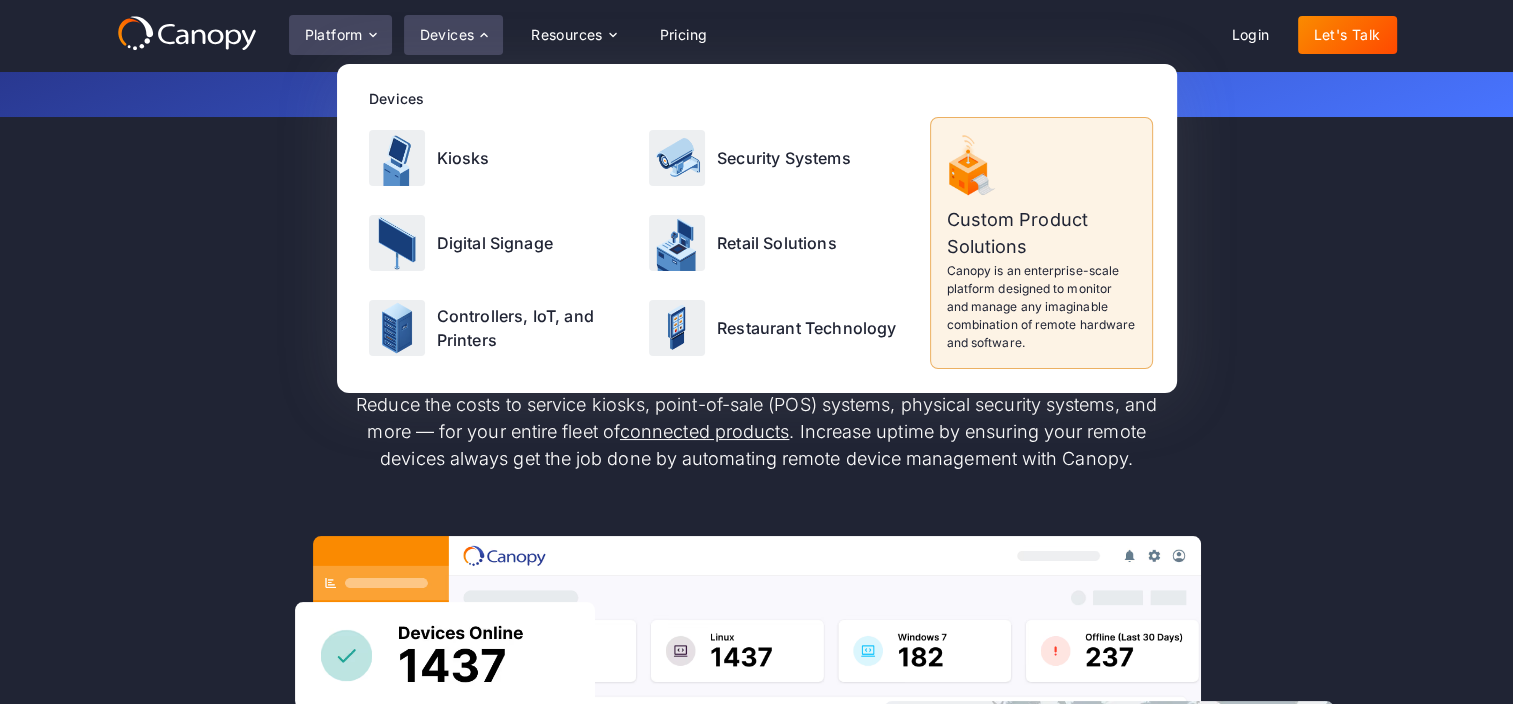 click on "Platform" at bounding box center (340, 35) 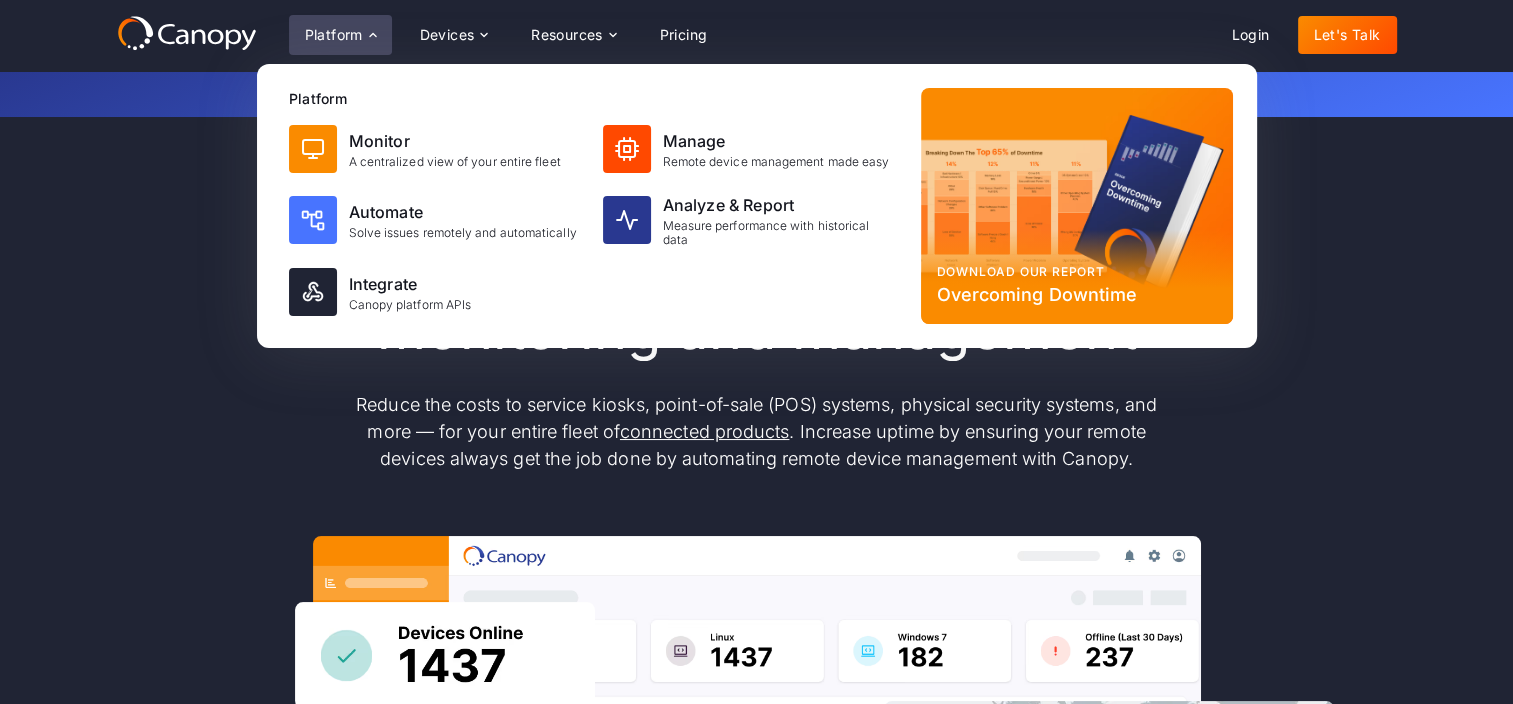click on "Meet modern remote monitoring and management Reduce the costs to service kiosks, point-of-sale (POS) systems, physical security systems, and more — for your entire fleet of  connected products . Increase uptime by ensuring your remote devices always get the job done by automating remote device management with Canopy." at bounding box center [757, 655] 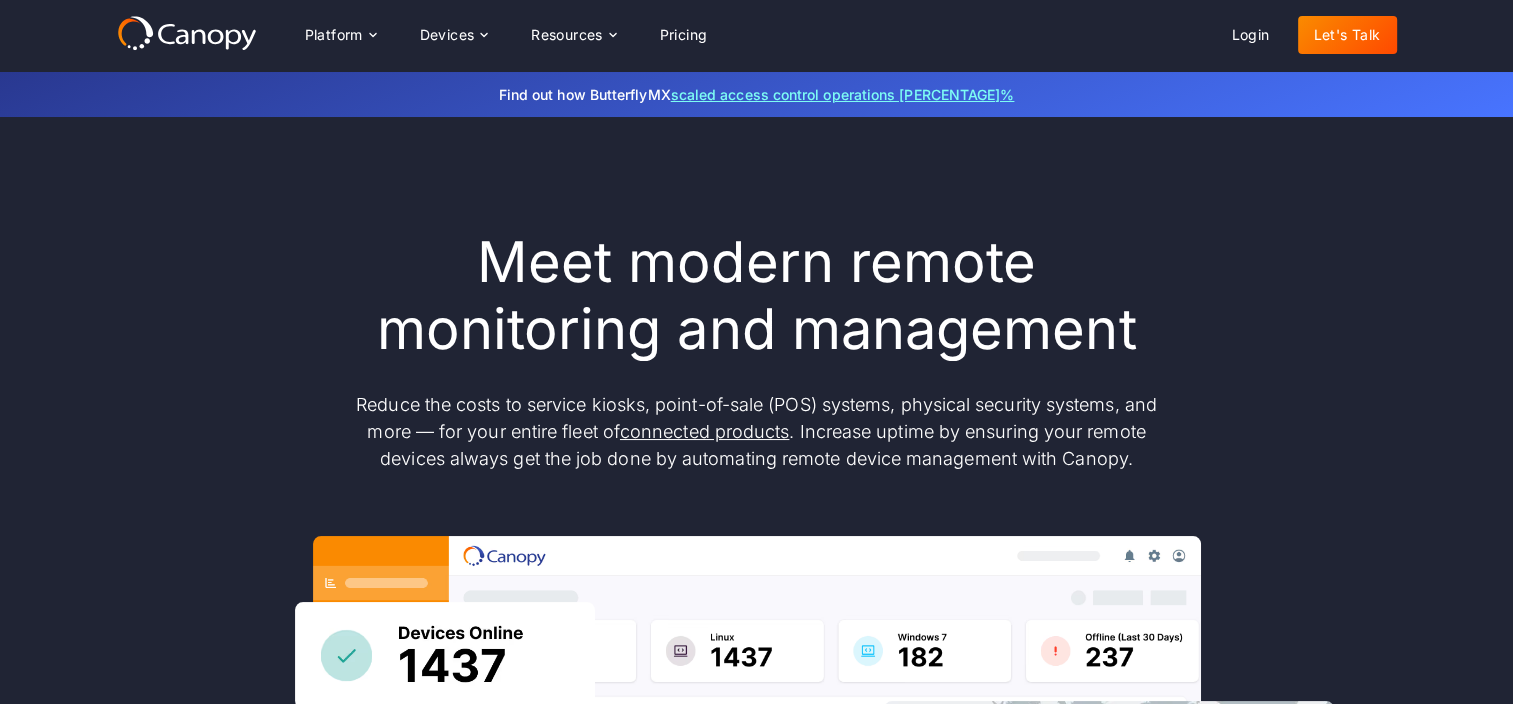 click on "scaled access control operations [PERCENTAGE]%" at bounding box center [843, 94] 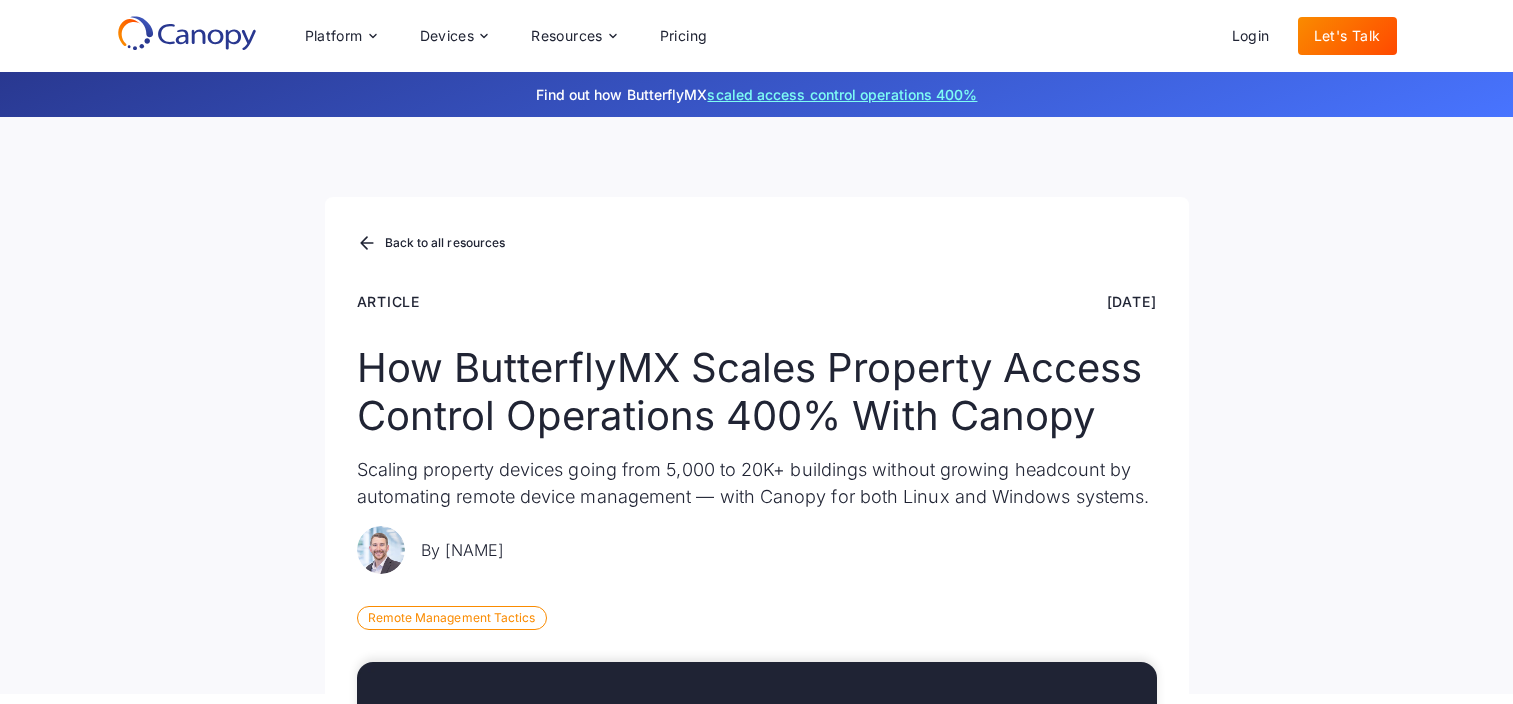 scroll, scrollTop: 0, scrollLeft: 0, axis: both 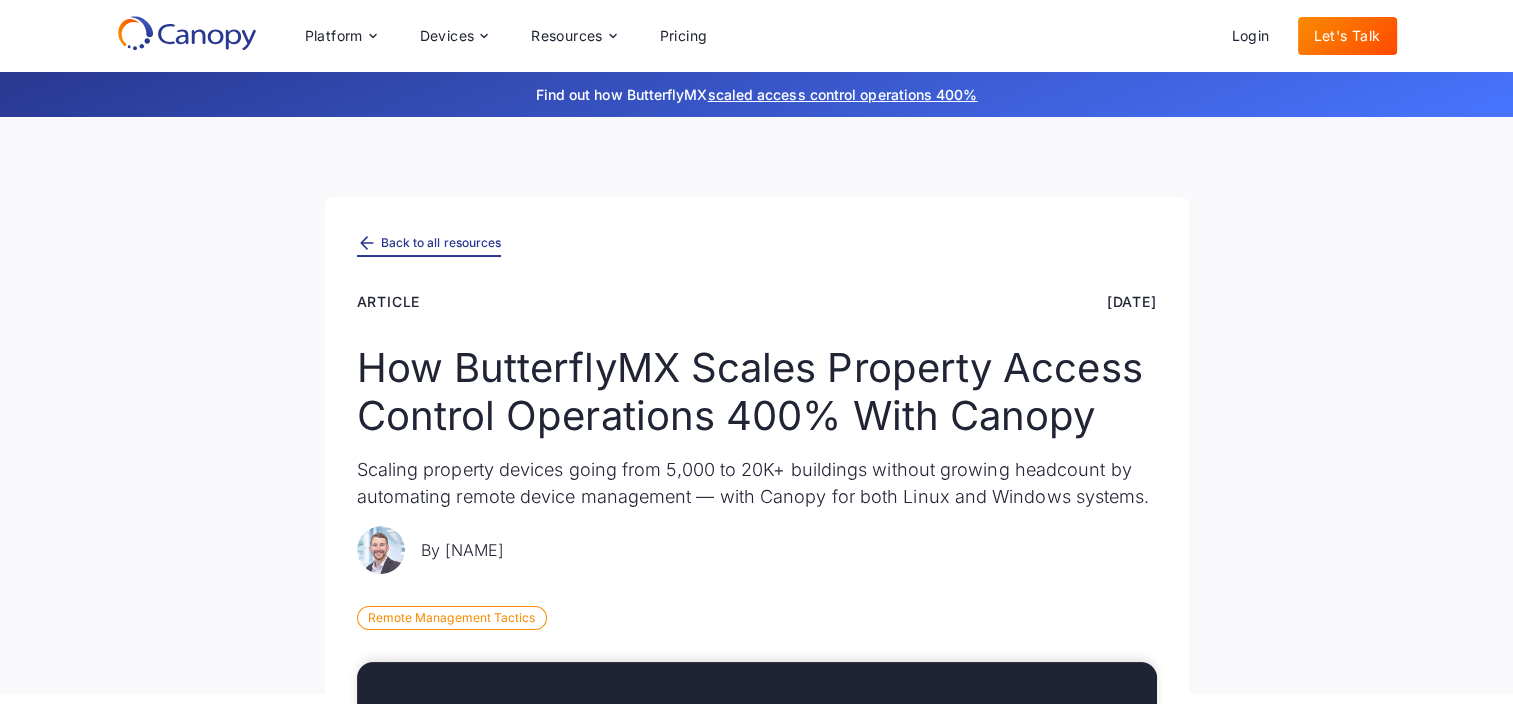 click on "Back to all resources" at bounding box center (429, 244) 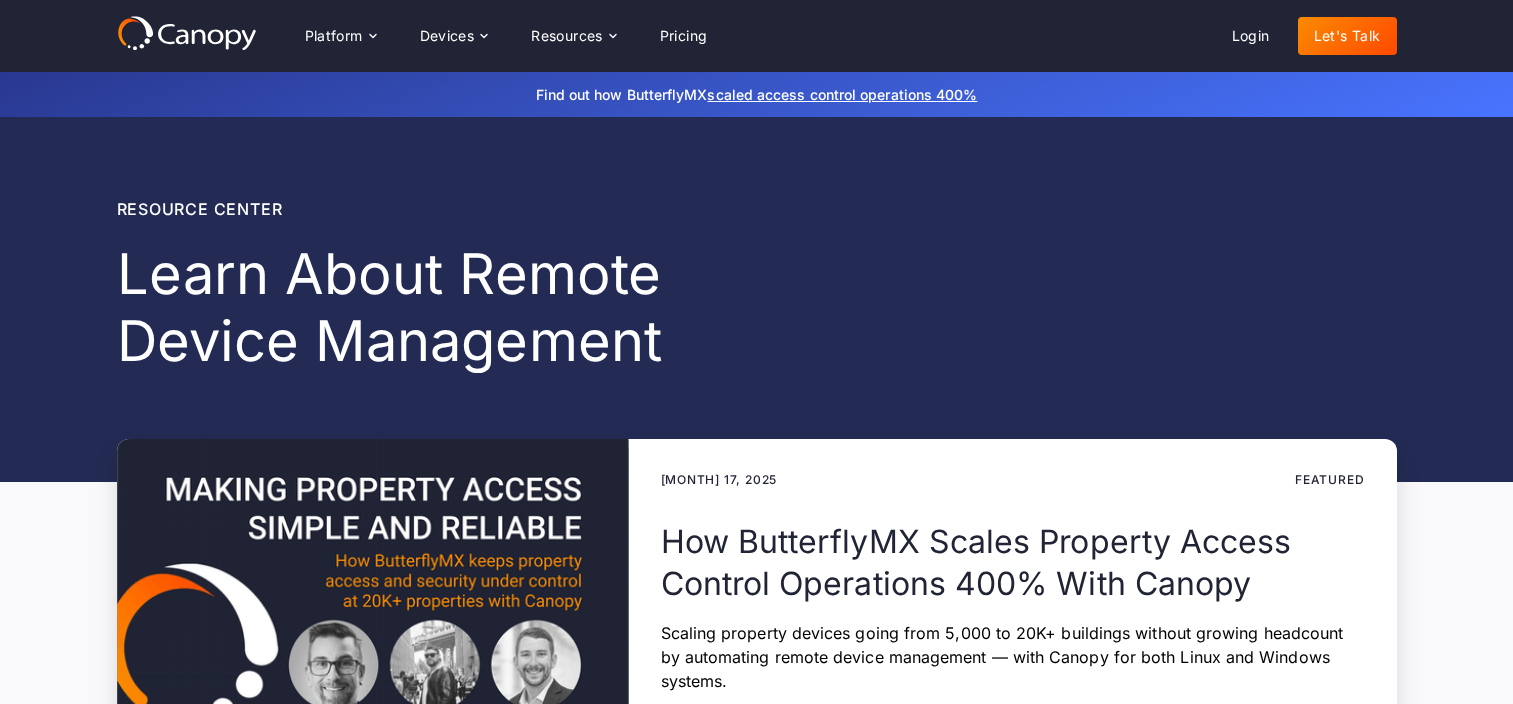 scroll, scrollTop: 0, scrollLeft: 0, axis: both 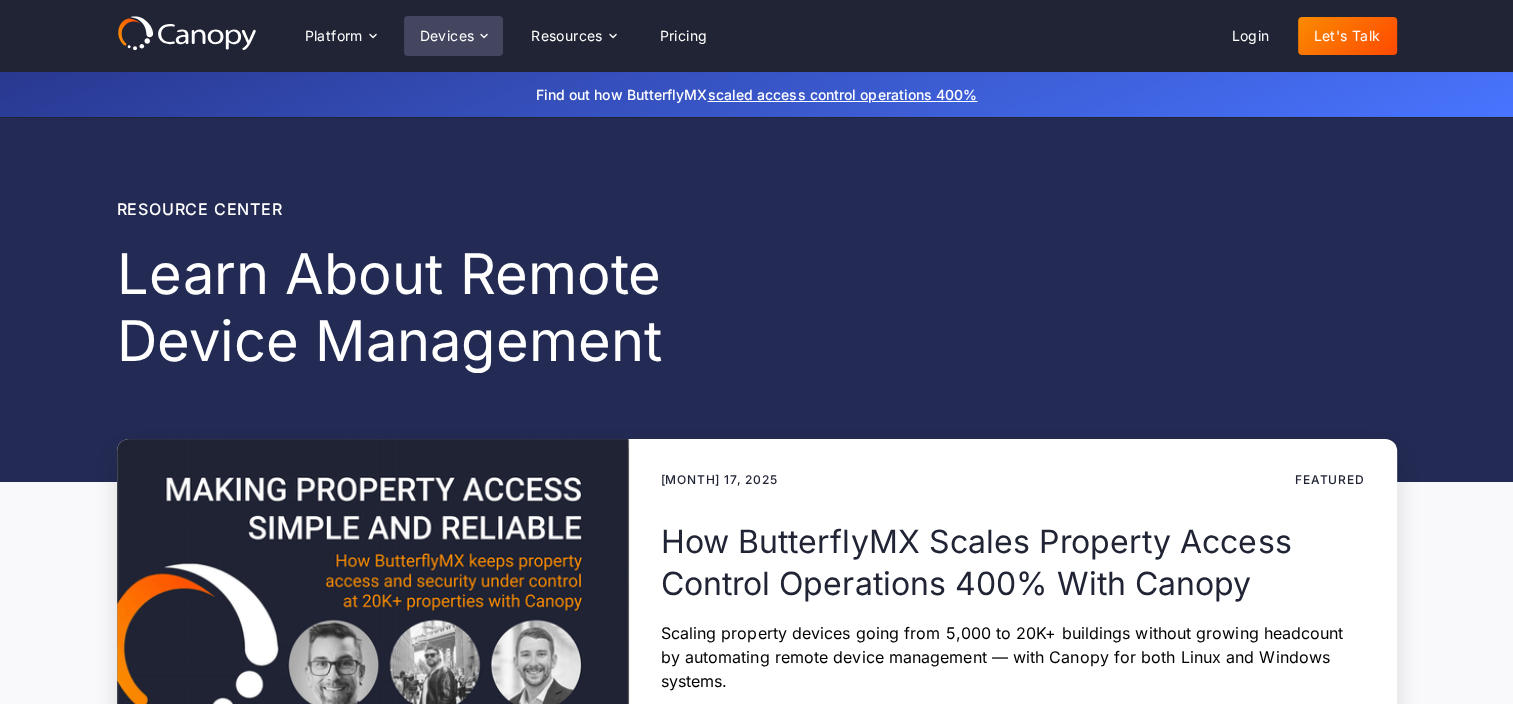 click 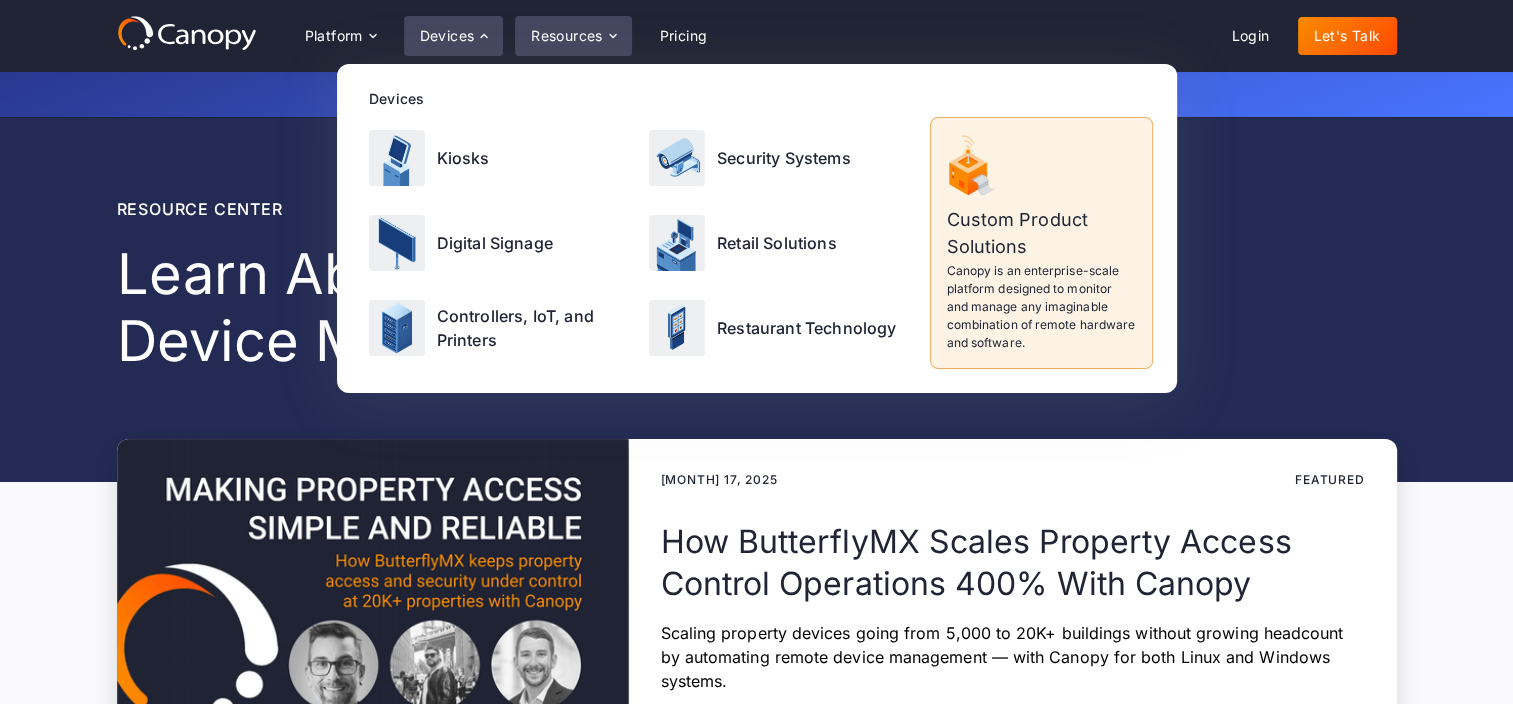 click on "Resources" at bounding box center [567, 36] 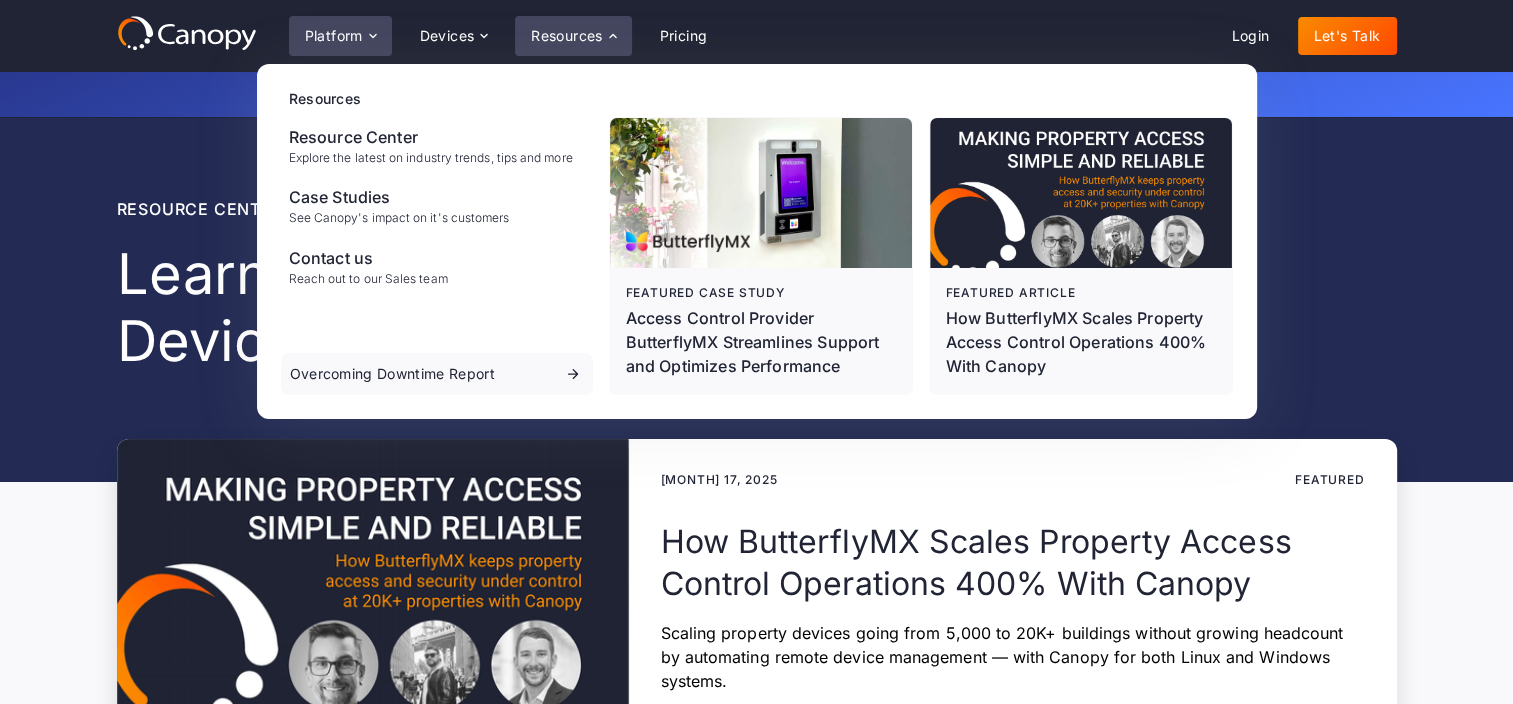 click on "Platform" at bounding box center [340, 36] 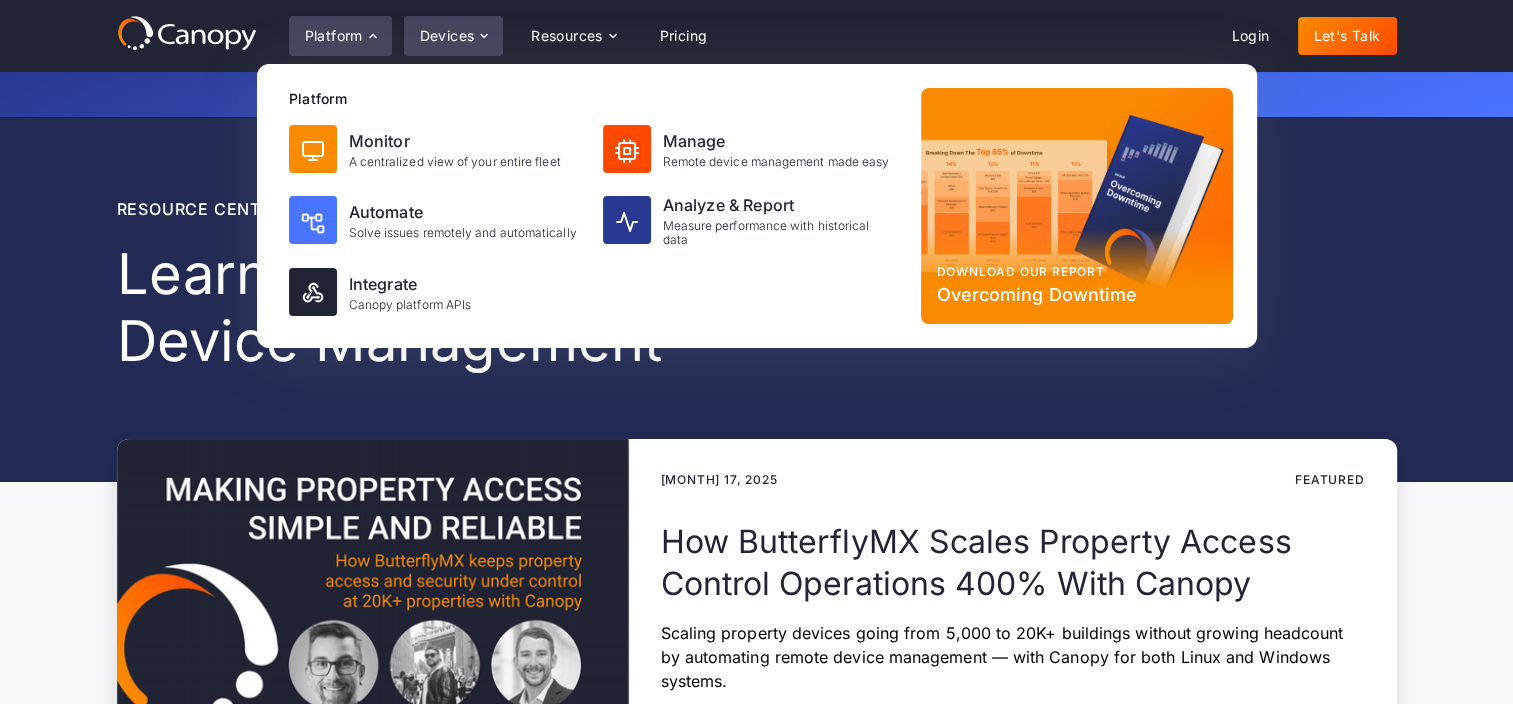 click 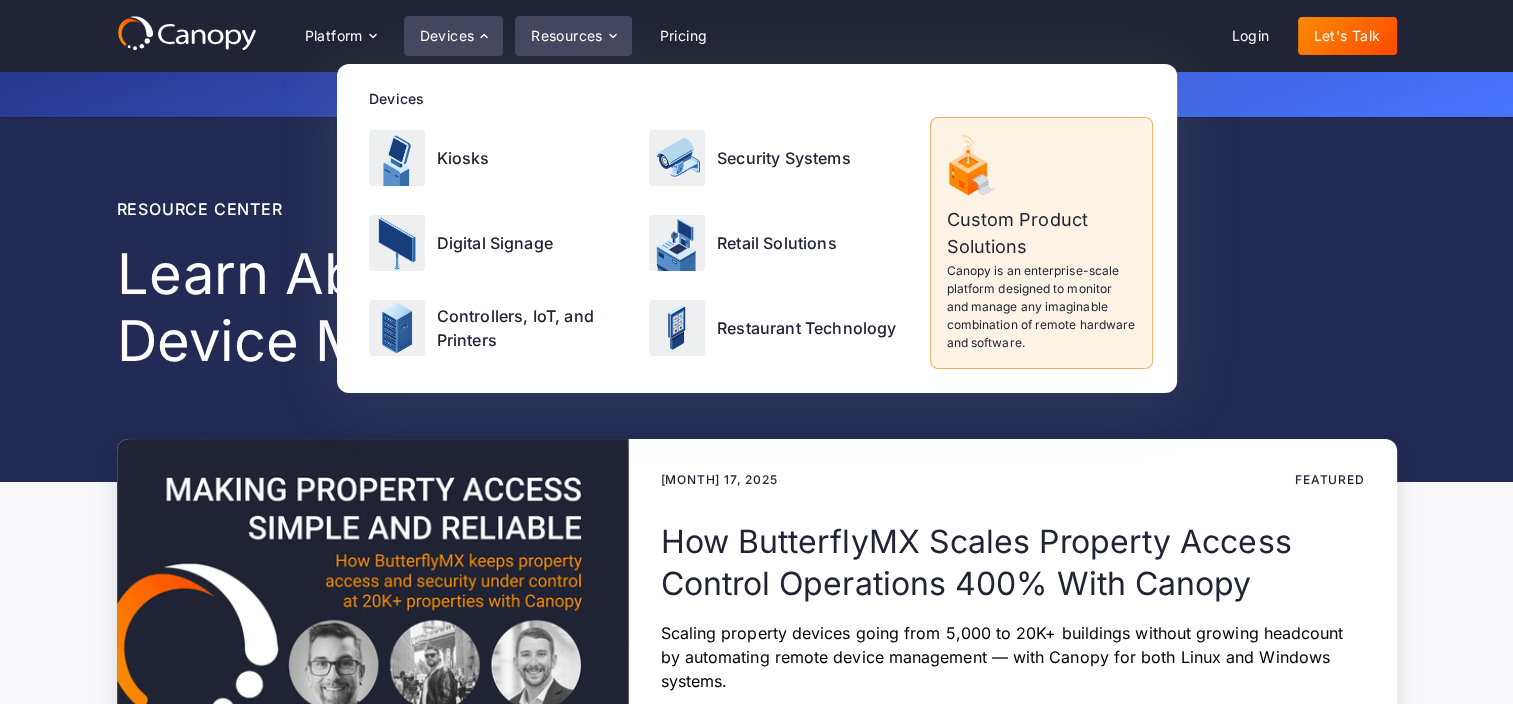 click on "Resources" at bounding box center (567, 36) 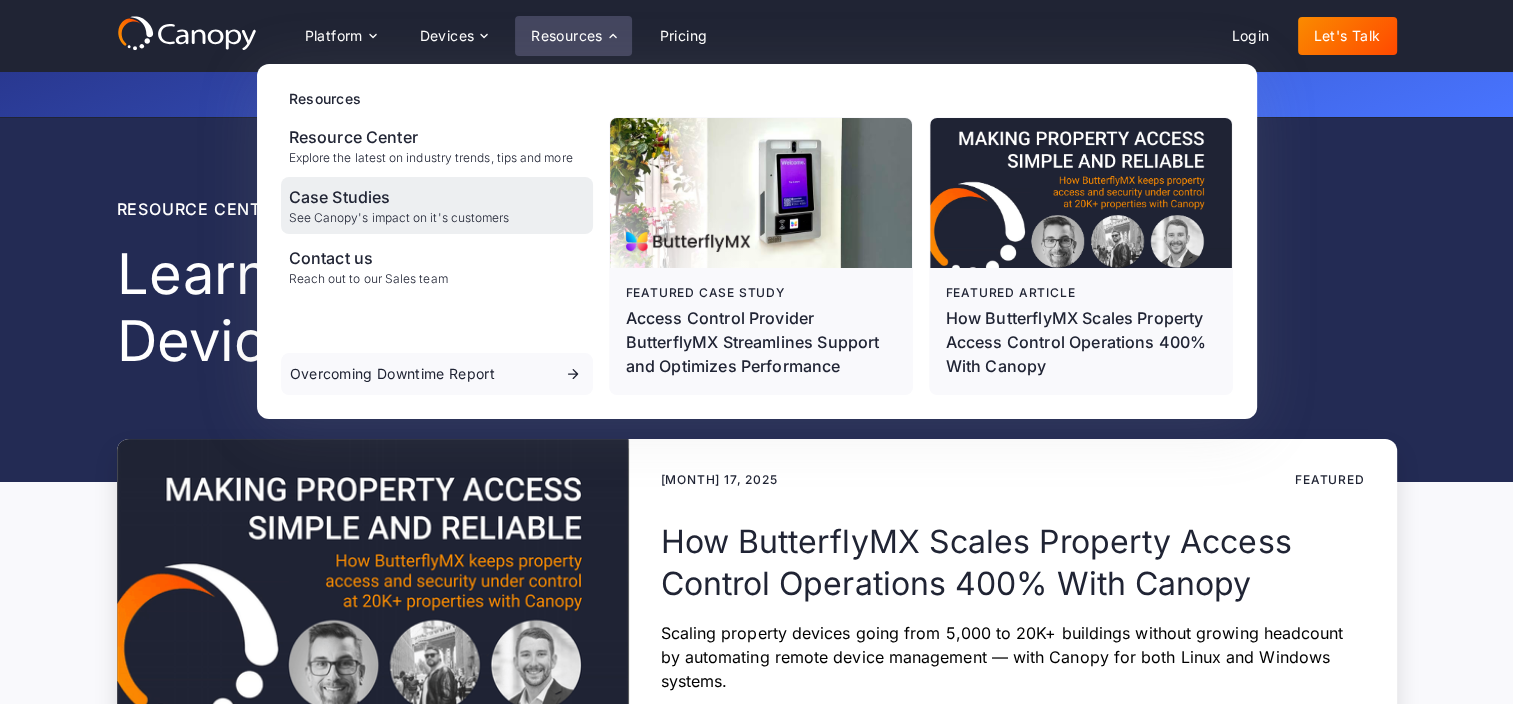 click on "See Canopy's impact on it's customers" at bounding box center (399, 218) 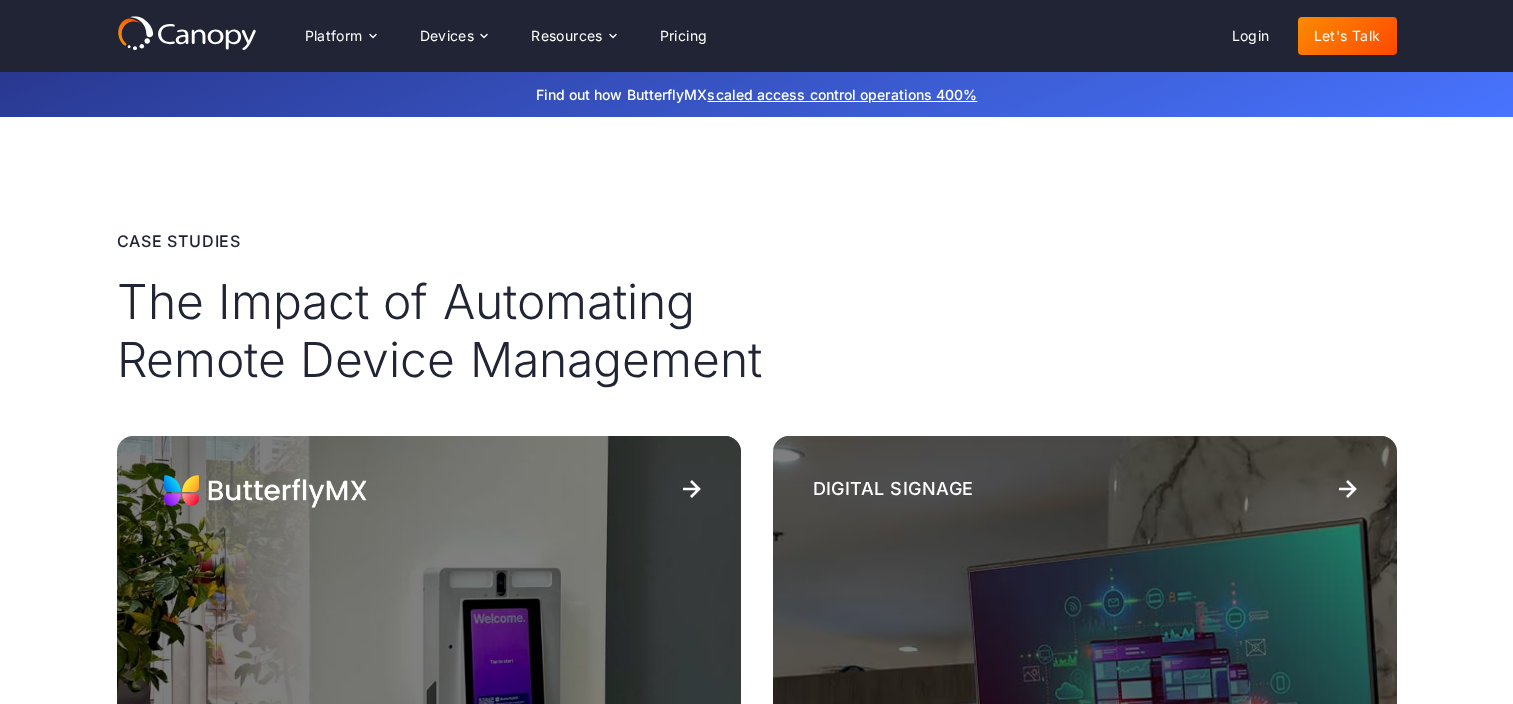 scroll, scrollTop: 0, scrollLeft: 0, axis: both 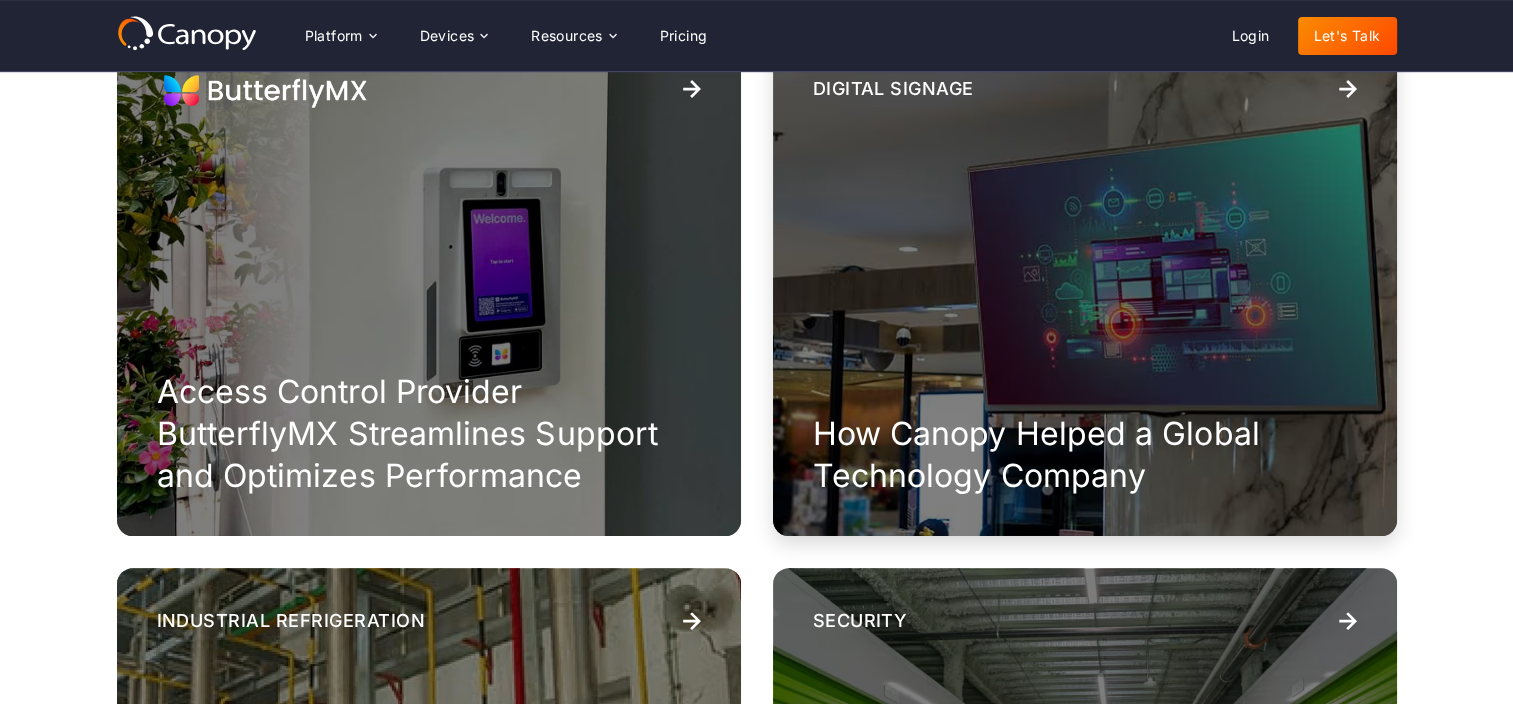 click on "How Canopy Helped a Global Technology Company" at bounding box center [1085, 454] 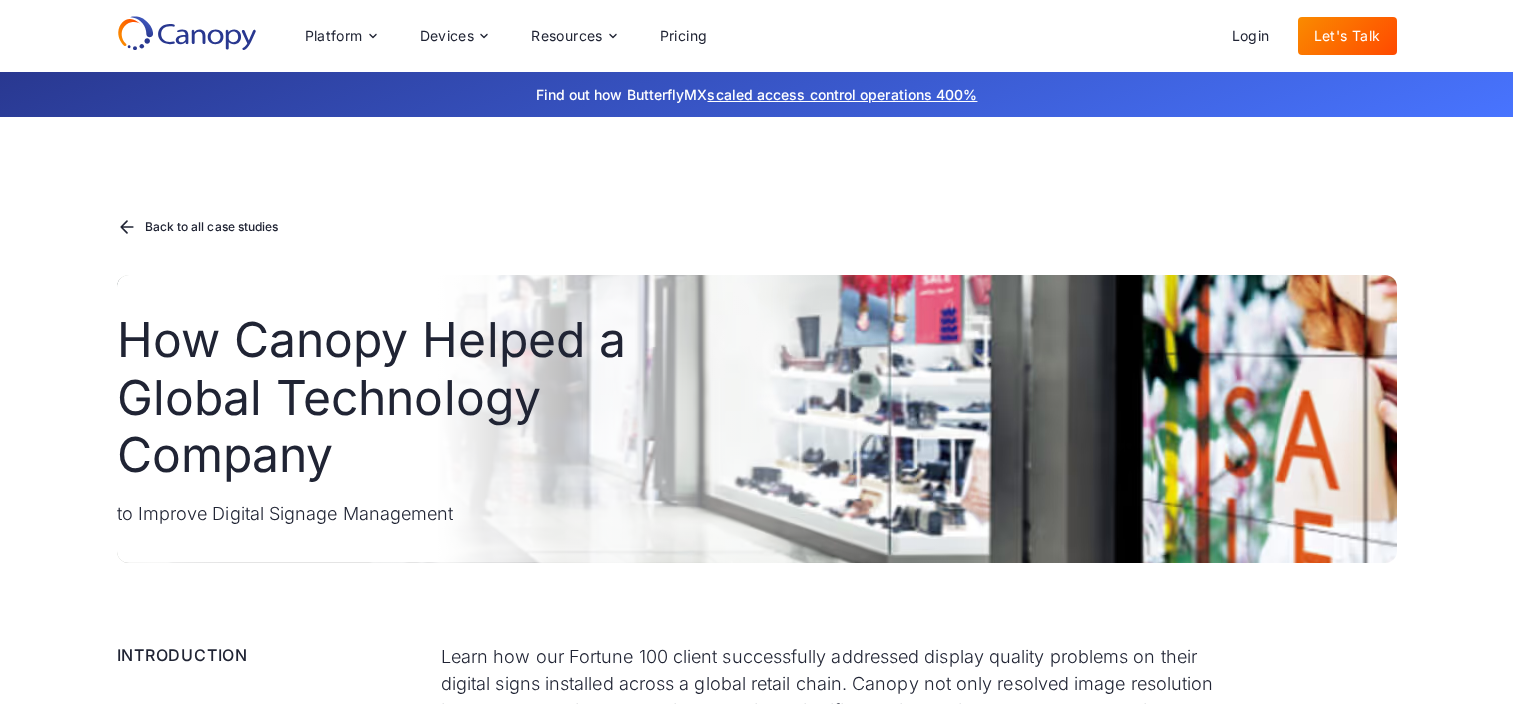 scroll, scrollTop: 0, scrollLeft: 0, axis: both 